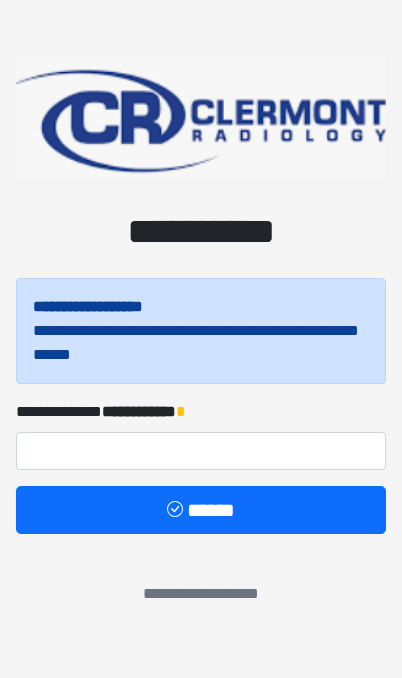 scroll, scrollTop: 0, scrollLeft: 0, axis: both 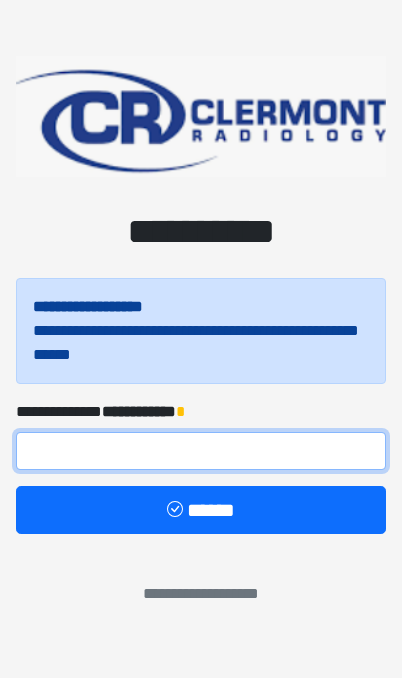 click at bounding box center (201, 451) 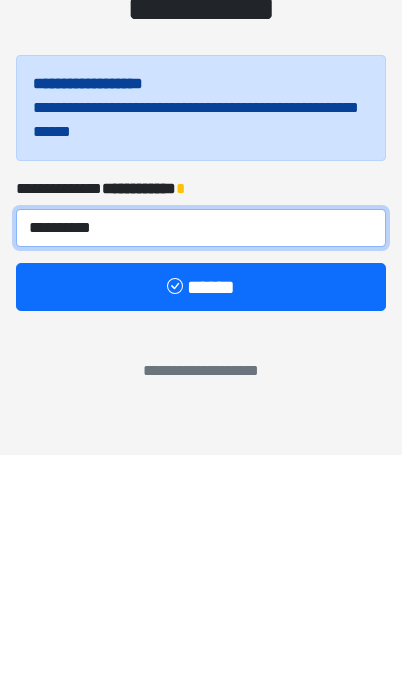type on "**********" 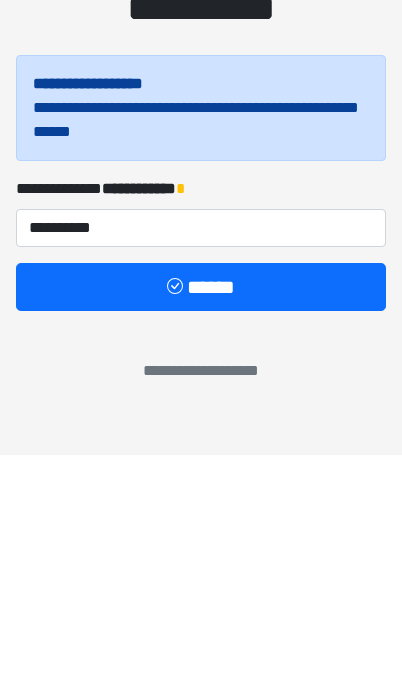 click on "******" at bounding box center [201, 510] 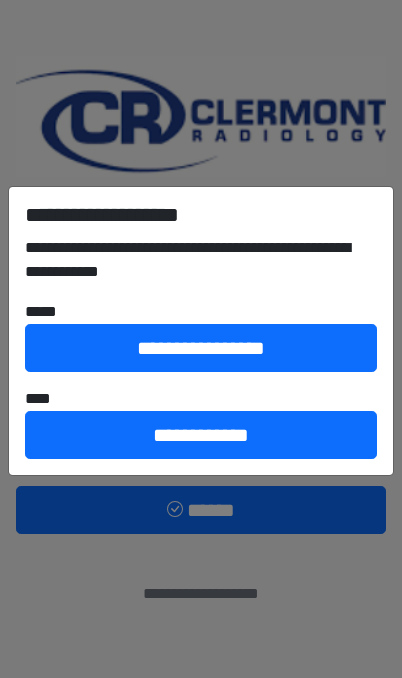 click on "**********" at bounding box center [201, 435] 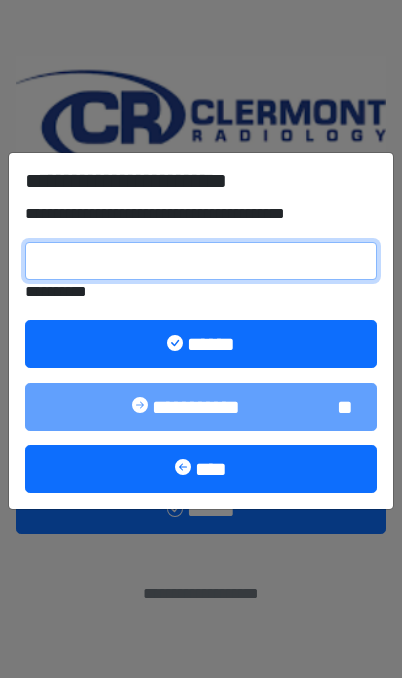 click on "**********" at bounding box center (201, 261) 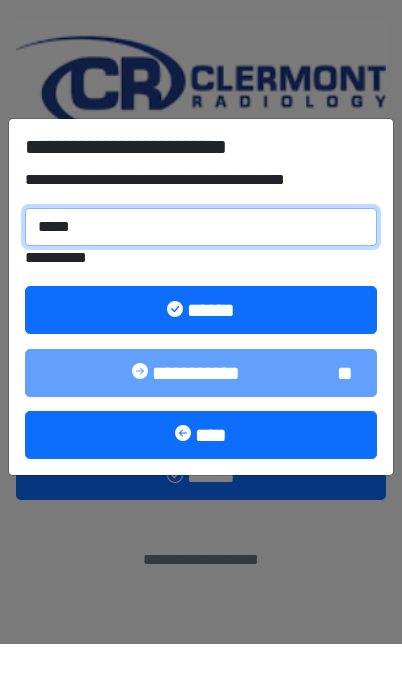 type on "******" 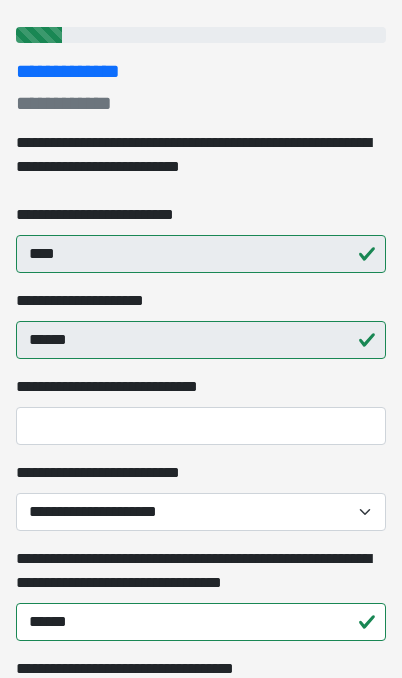 scroll, scrollTop: 253, scrollLeft: 0, axis: vertical 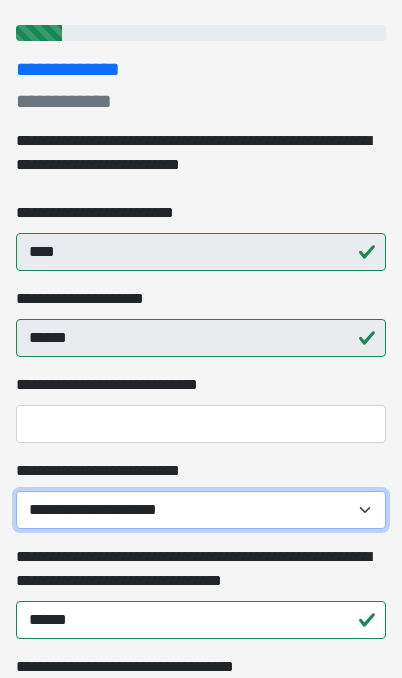 click on "**********" at bounding box center [201, 510] 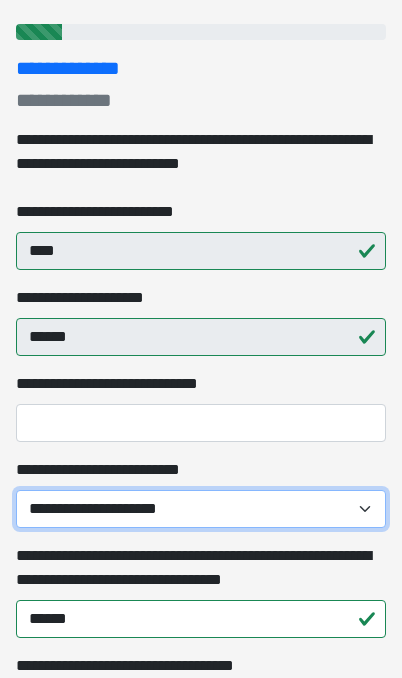 select on "*****" 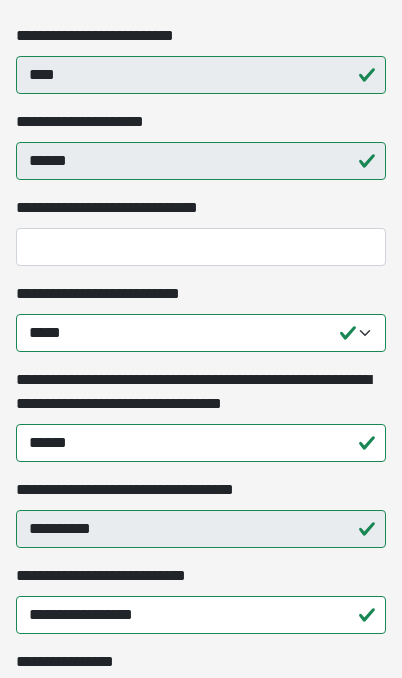 scroll, scrollTop: 431, scrollLeft: 0, axis: vertical 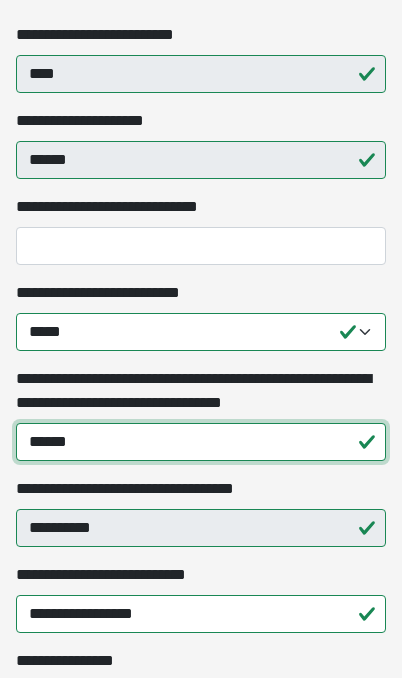 click on "******" at bounding box center [201, 442] 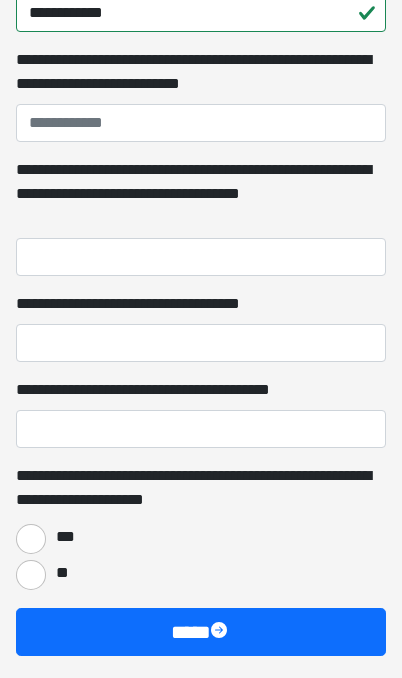 scroll, scrollTop: 1399, scrollLeft: 0, axis: vertical 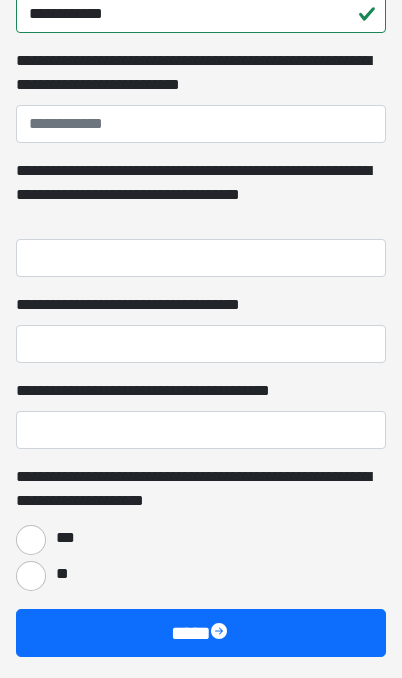 click on "***" at bounding box center (31, 540) 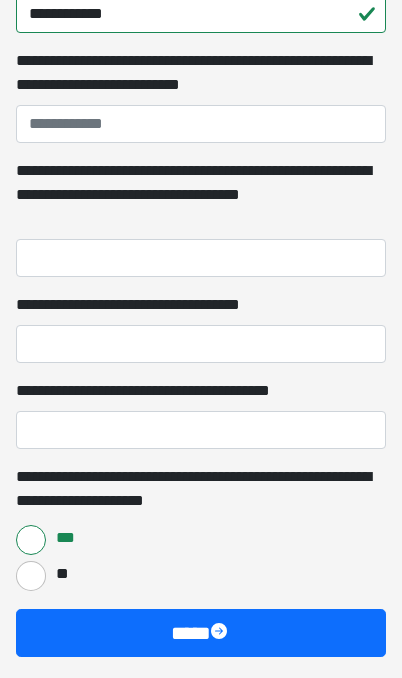 click on "****" at bounding box center (201, 633) 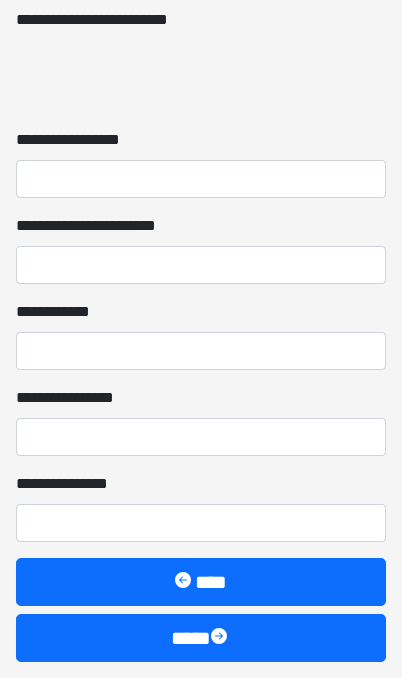 scroll, scrollTop: 1213, scrollLeft: 0, axis: vertical 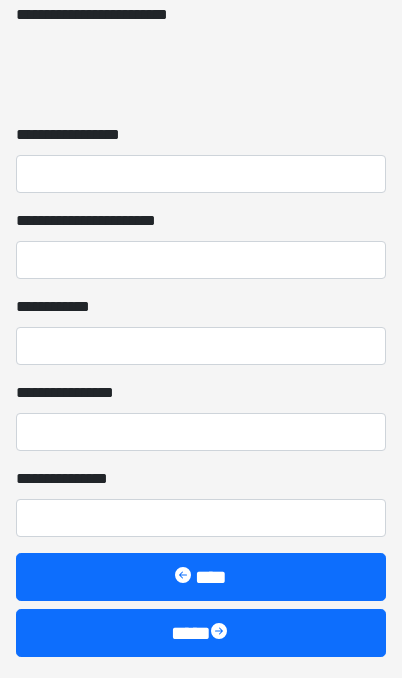 click on "****" at bounding box center [201, 633] 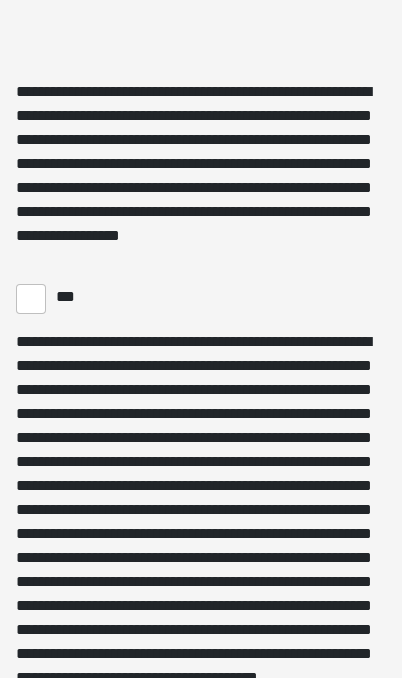 scroll, scrollTop: 4790, scrollLeft: 0, axis: vertical 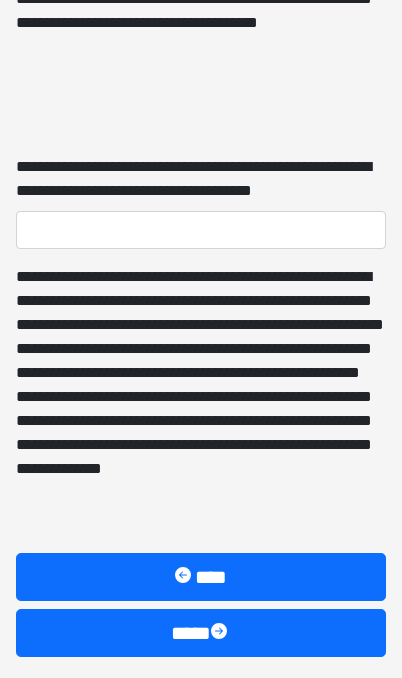 click on "****" at bounding box center [201, 633] 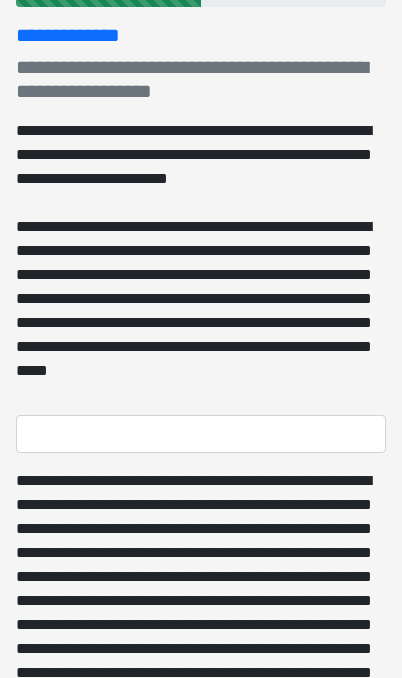scroll, scrollTop: 287, scrollLeft: 0, axis: vertical 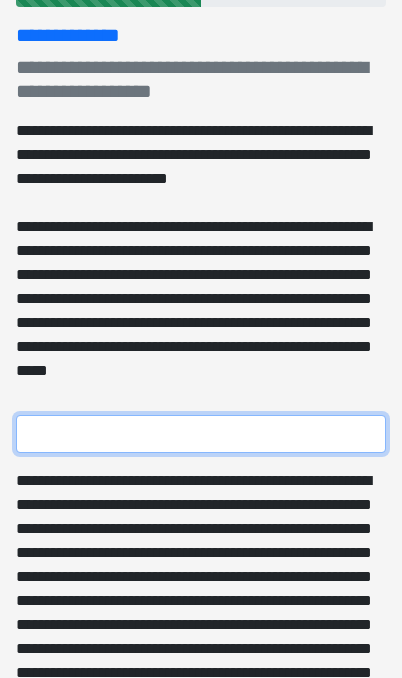 click on "**********" at bounding box center (201, 434) 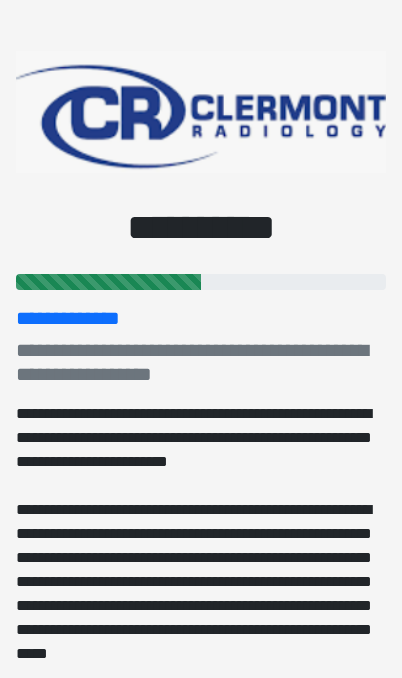scroll, scrollTop: 0, scrollLeft: 0, axis: both 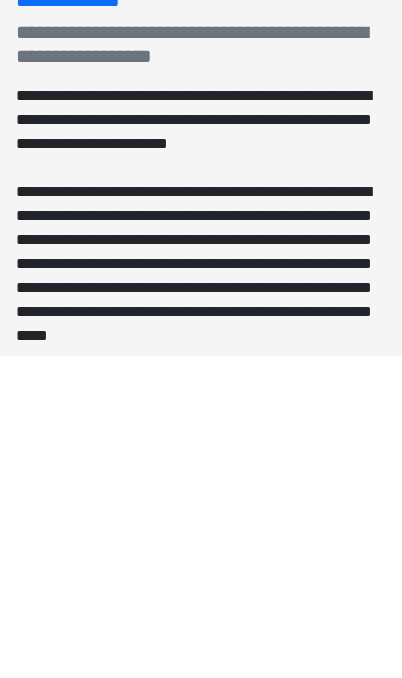 type on "**********" 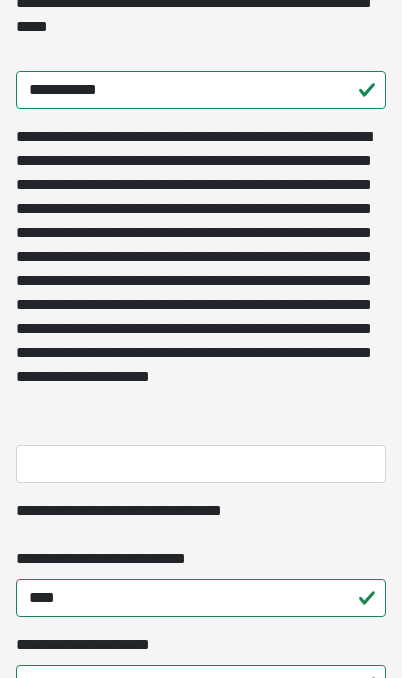 scroll, scrollTop: 629, scrollLeft: 0, axis: vertical 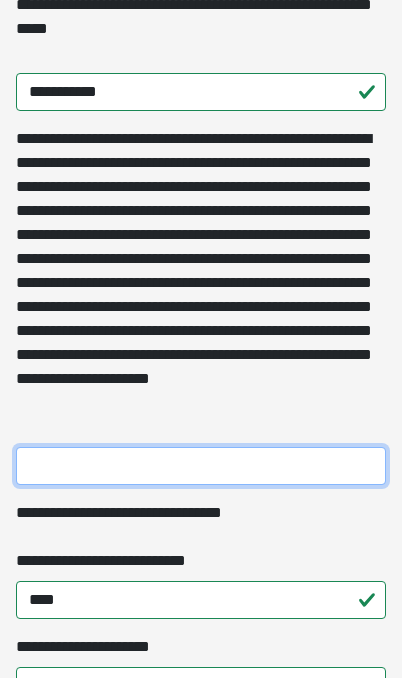 click on "**********" at bounding box center [201, 466] 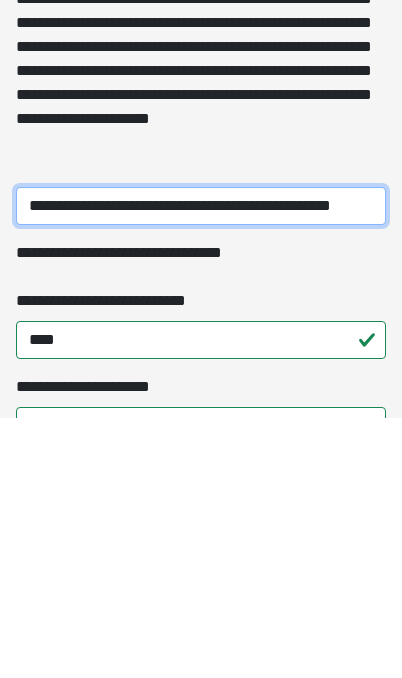type on "**********" 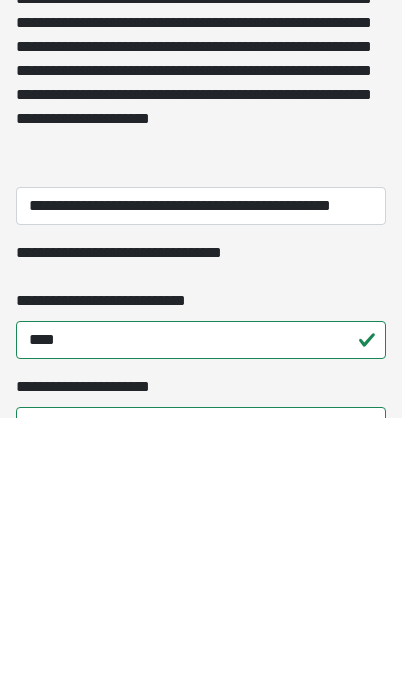 scroll, scrollTop: 889, scrollLeft: 0, axis: vertical 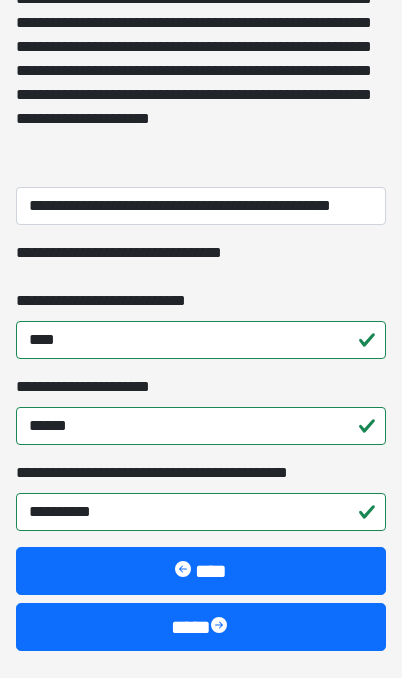 click on "****" at bounding box center [201, 627] 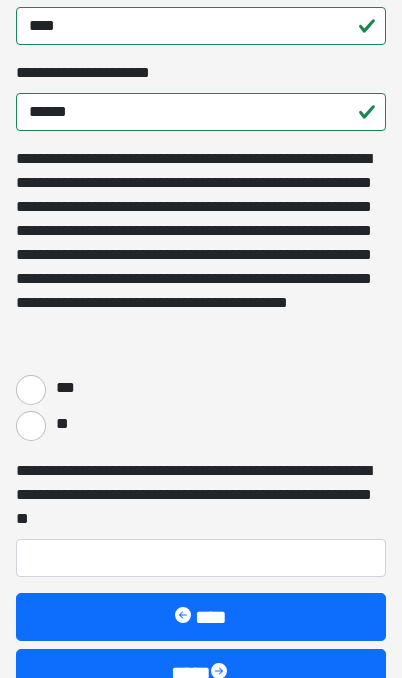 scroll, scrollTop: 503, scrollLeft: 0, axis: vertical 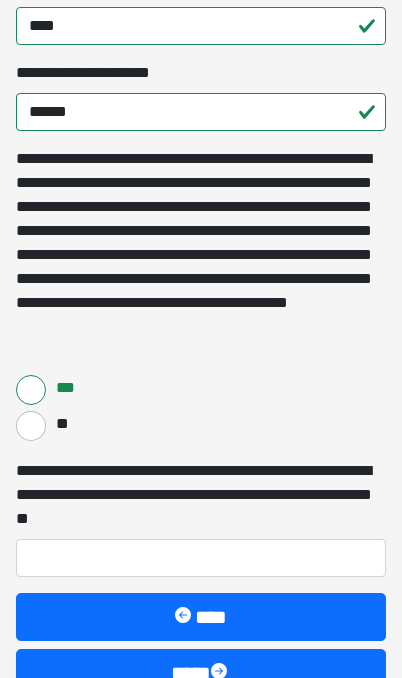 click on "****" at bounding box center (201, 673) 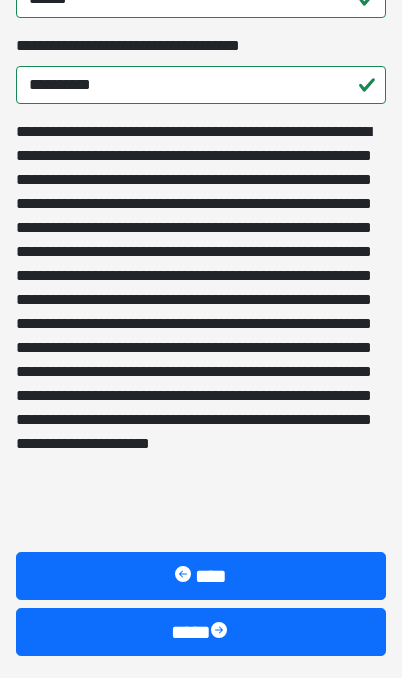 scroll, scrollTop: 663, scrollLeft: 0, axis: vertical 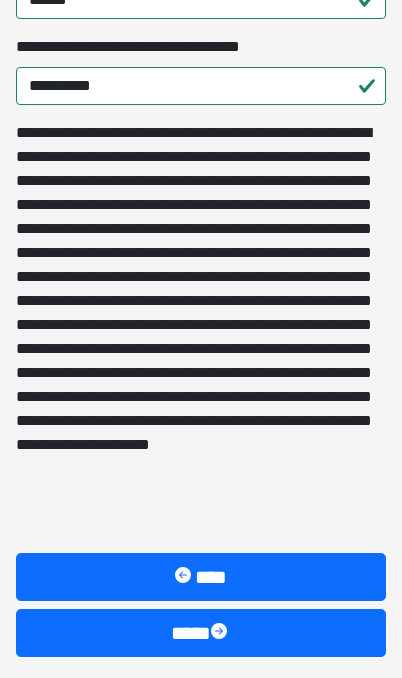 click on "****" at bounding box center [201, 633] 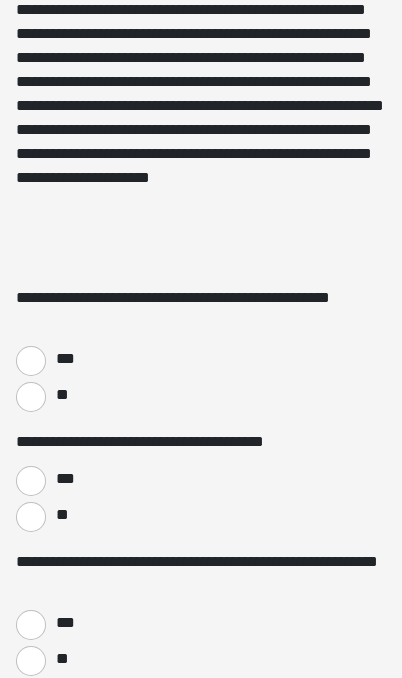 scroll, scrollTop: 671, scrollLeft: 0, axis: vertical 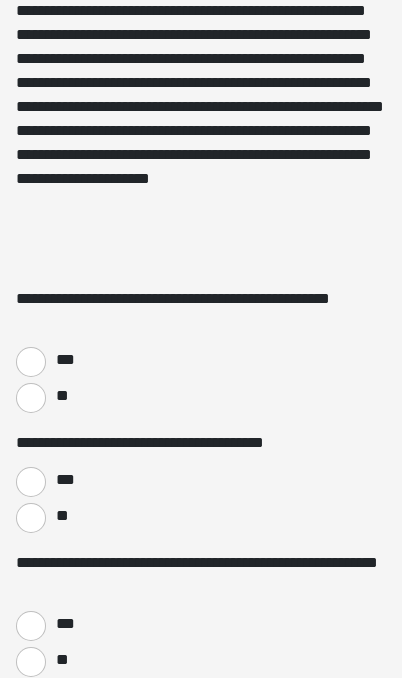 click on "**" at bounding box center [31, 398] 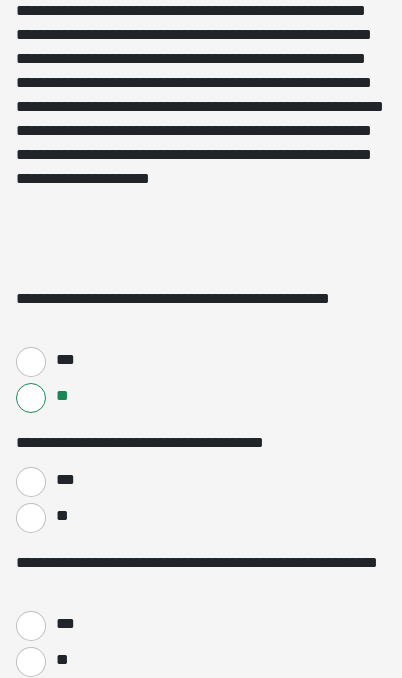 click on "**" at bounding box center (31, 518) 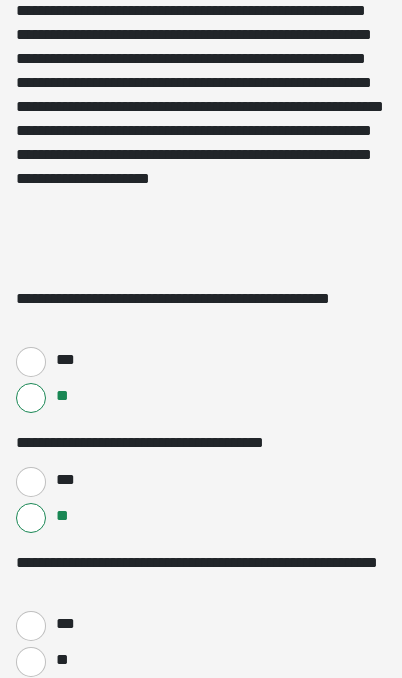 click on "**" at bounding box center (31, 662) 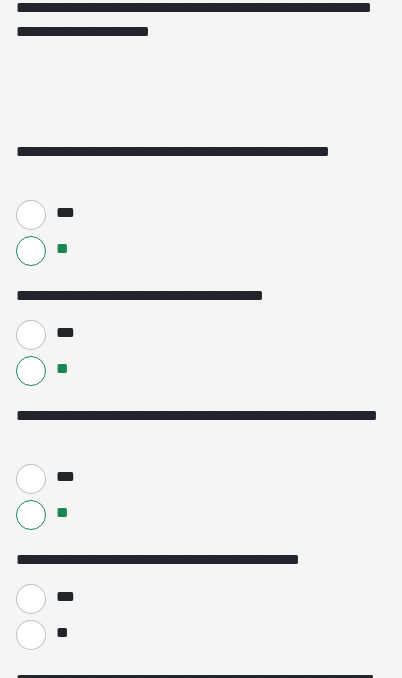 click on "**" at bounding box center [31, 635] 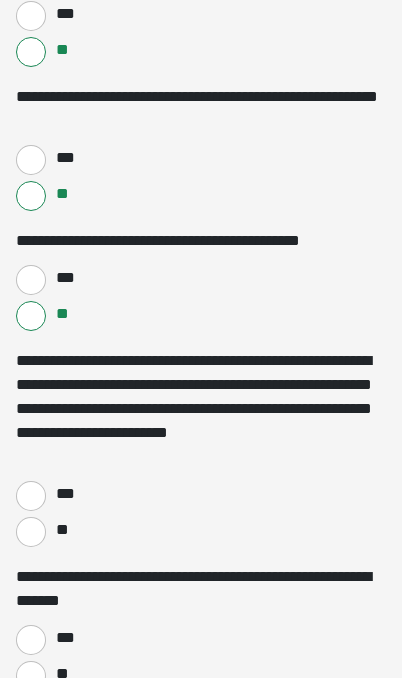 scroll, scrollTop: 1136, scrollLeft: 0, axis: vertical 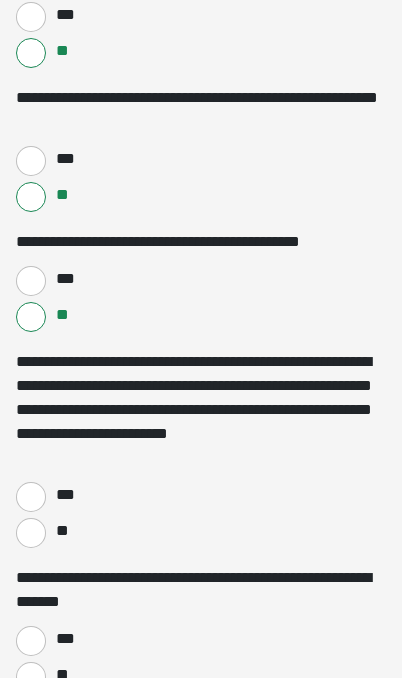click on "**" at bounding box center (31, 533) 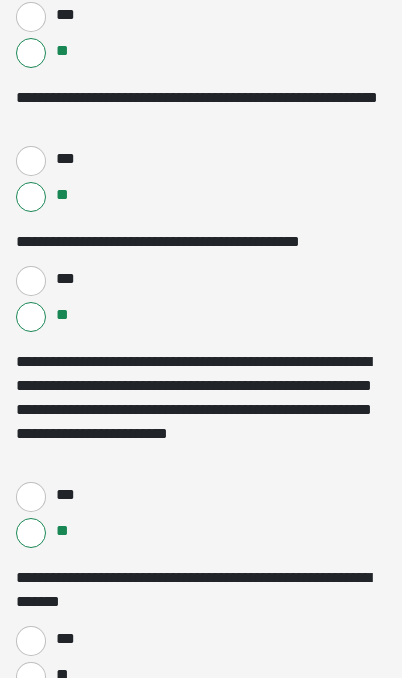 click on "**" at bounding box center [31, 677] 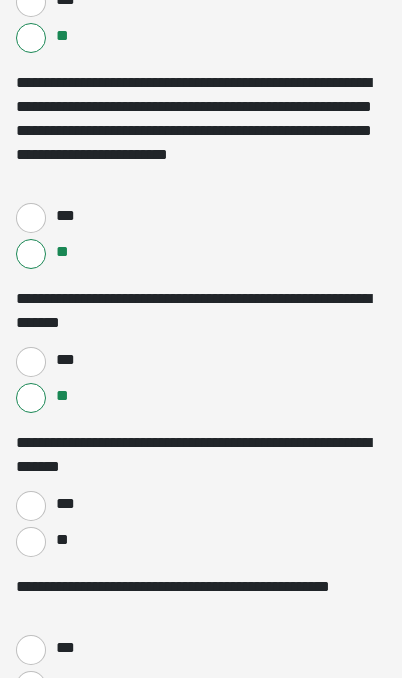 scroll, scrollTop: 1415, scrollLeft: 0, axis: vertical 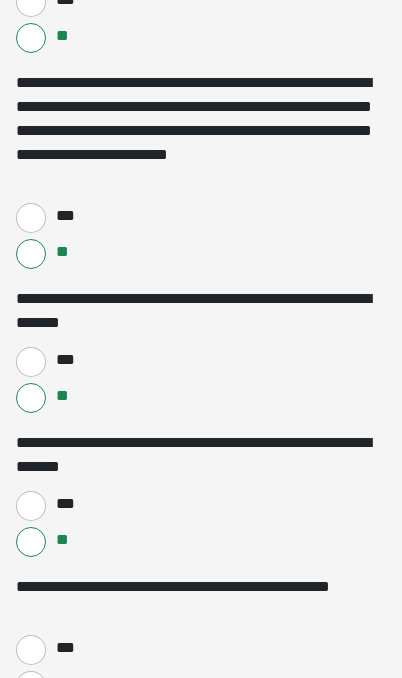 click on "**" at bounding box center (31, 686) 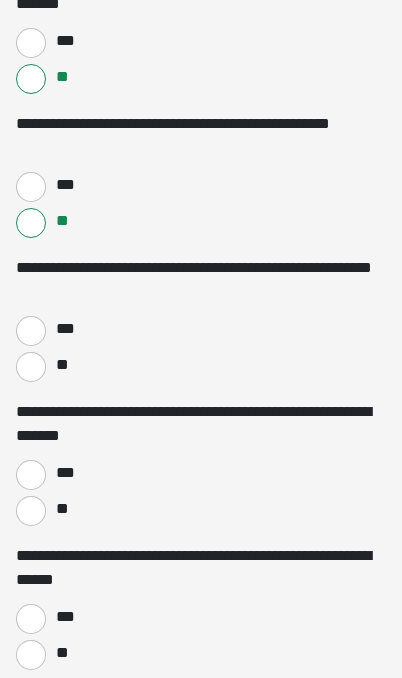 scroll, scrollTop: 1879, scrollLeft: 0, axis: vertical 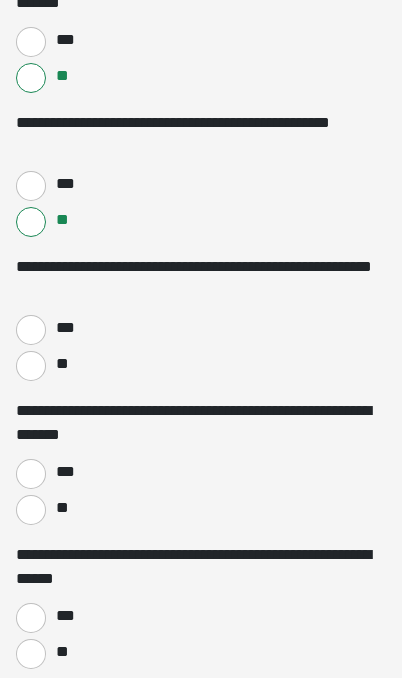 click on "**" at bounding box center (61, 364) 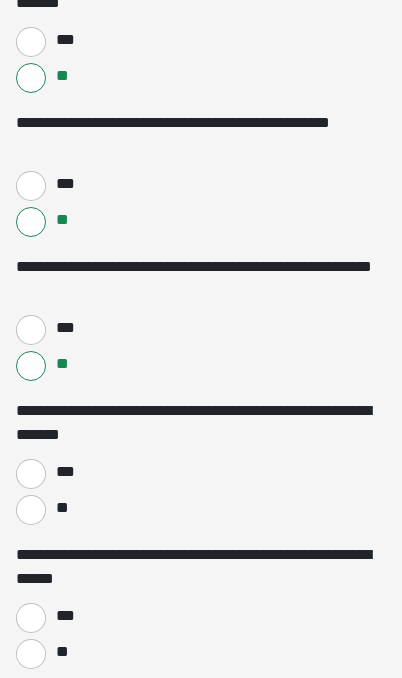click on "**" at bounding box center (31, 510) 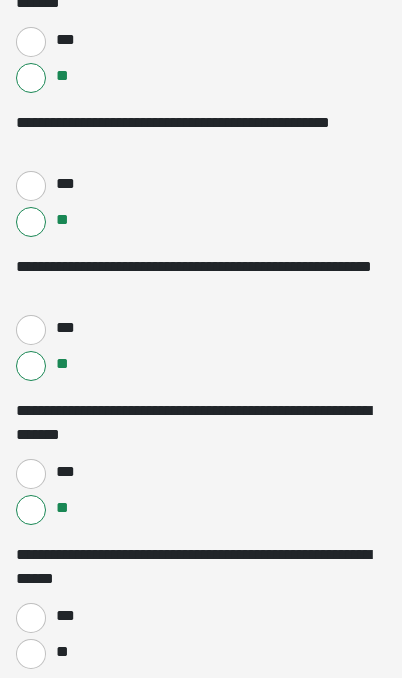 click on "**" at bounding box center (31, 654) 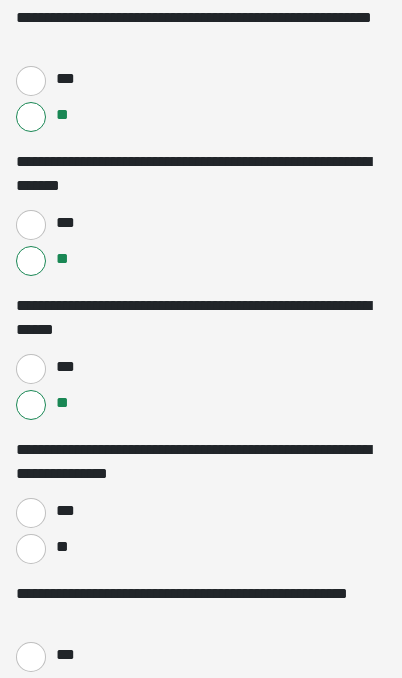 scroll, scrollTop: 2129, scrollLeft: 0, axis: vertical 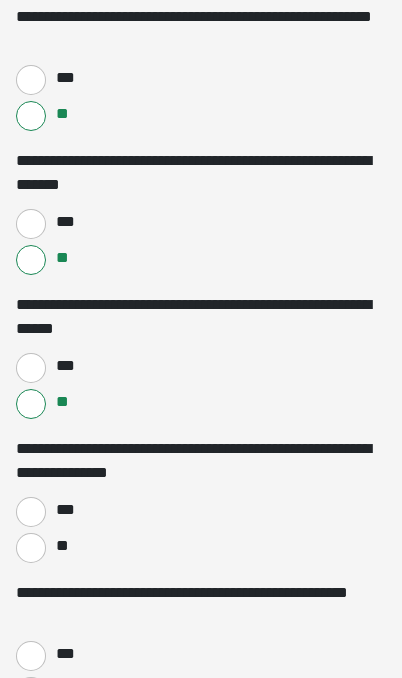 click on "**" at bounding box center (31, 548) 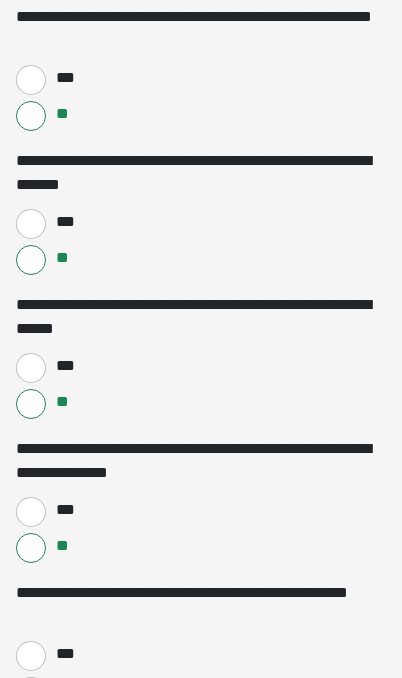 click on "**" at bounding box center (61, 690) 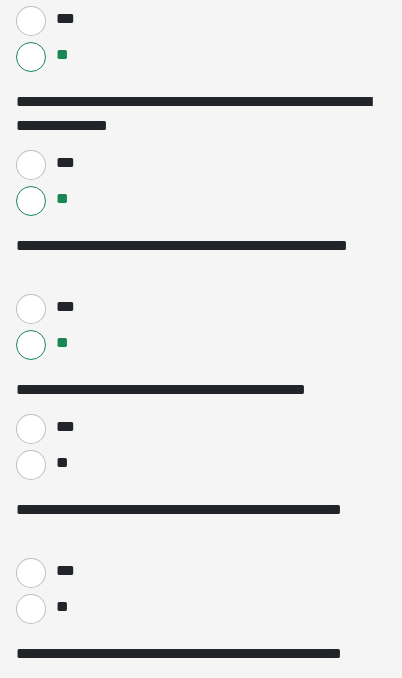 scroll, scrollTop: 2477, scrollLeft: 0, axis: vertical 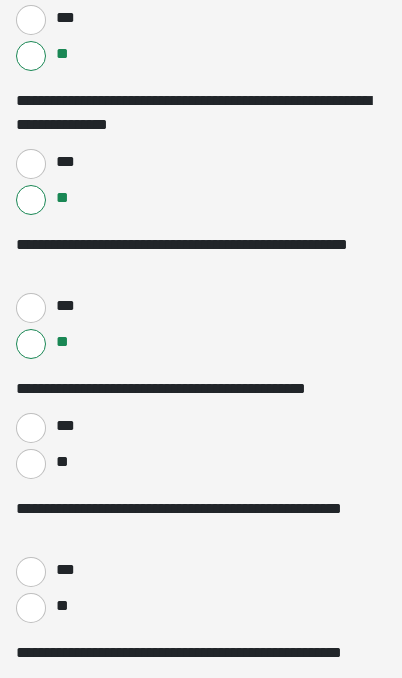 click on "**" at bounding box center (31, 464) 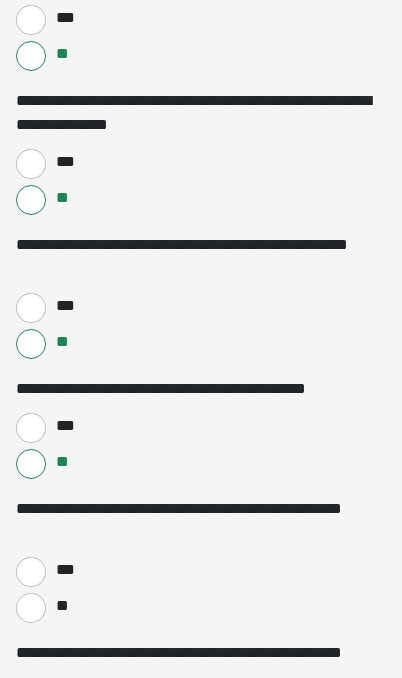 click on "**" at bounding box center (31, 608) 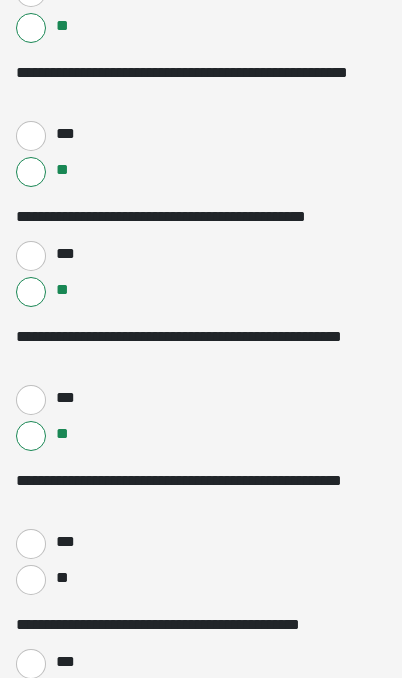 scroll, scrollTop: 2648, scrollLeft: 0, axis: vertical 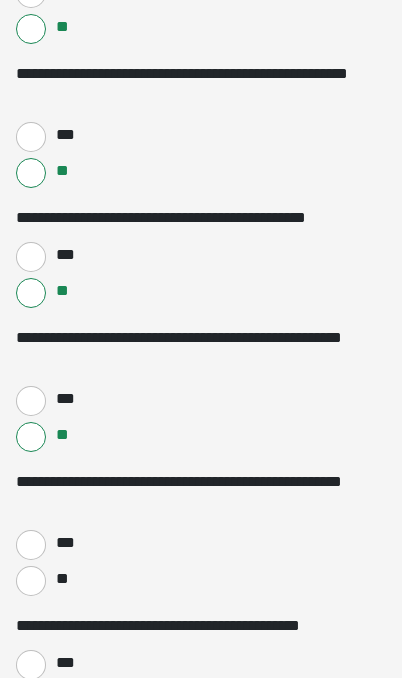 click on "***" at bounding box center [31, 545] 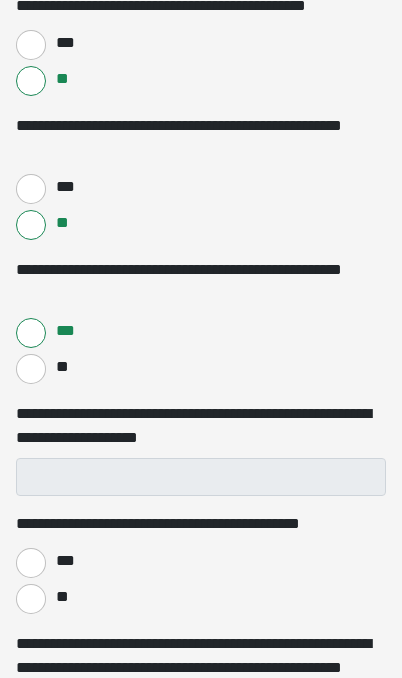 scroll, scrollTop: 2860, scrollLeft: 0, axis: vertical 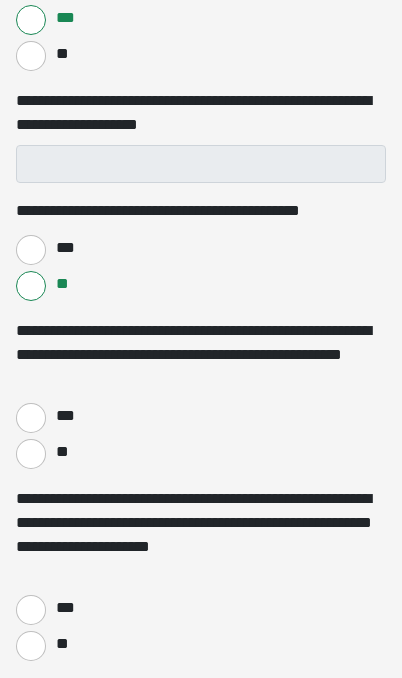 click on "**" at bounding box center [31, 454] 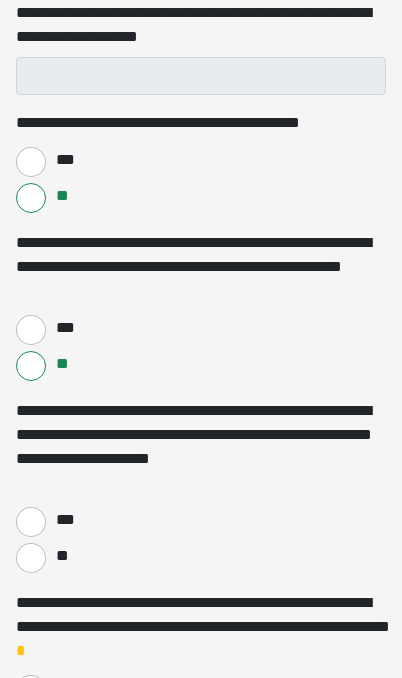 click on "**" at bounding box center [31, 558] 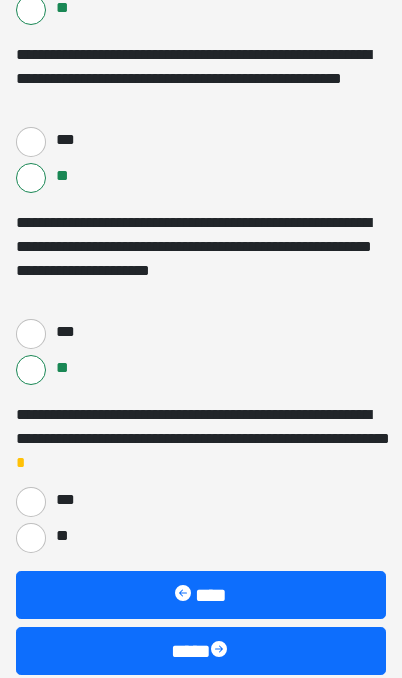 scroll, scrollTop: 3453, scrollLeft: 0, axis: vertical 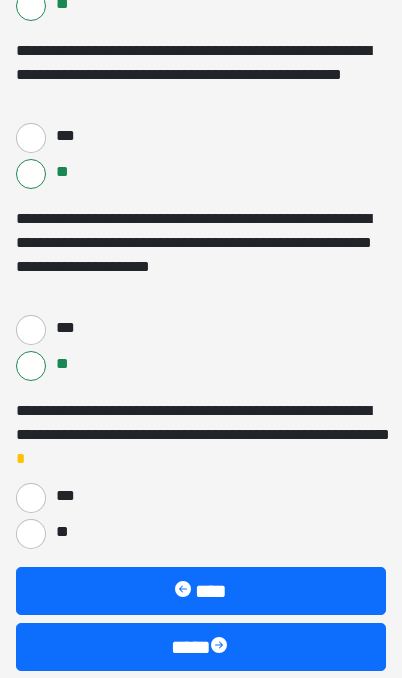 click on "**" at bounding box center [31, 534] 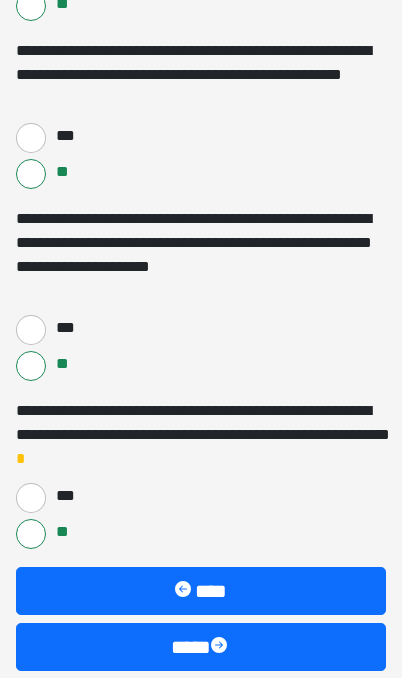 click at bounding box center (221, 647) 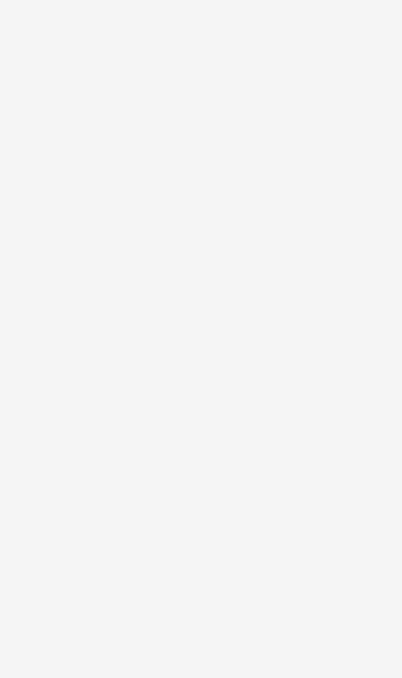 scroll, scrollTop: 19, scrollLeft: 0, axis: vertical 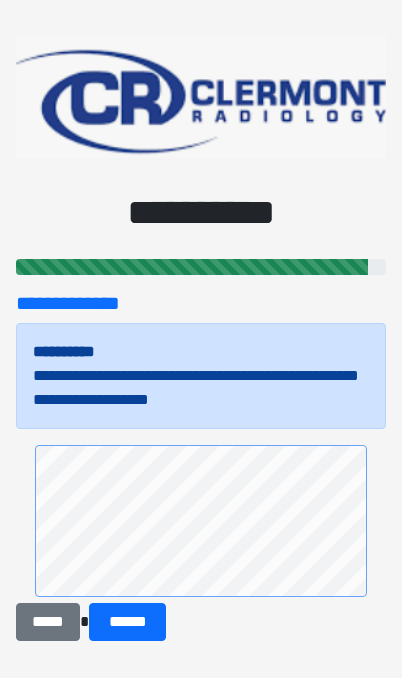 click on "******" at bounding box center (127, 622) 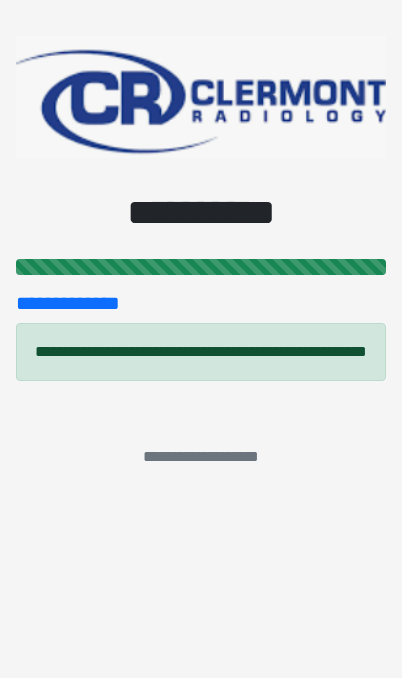 scroll, scrollTop: 0, scrollLeft: 0, axis: both 